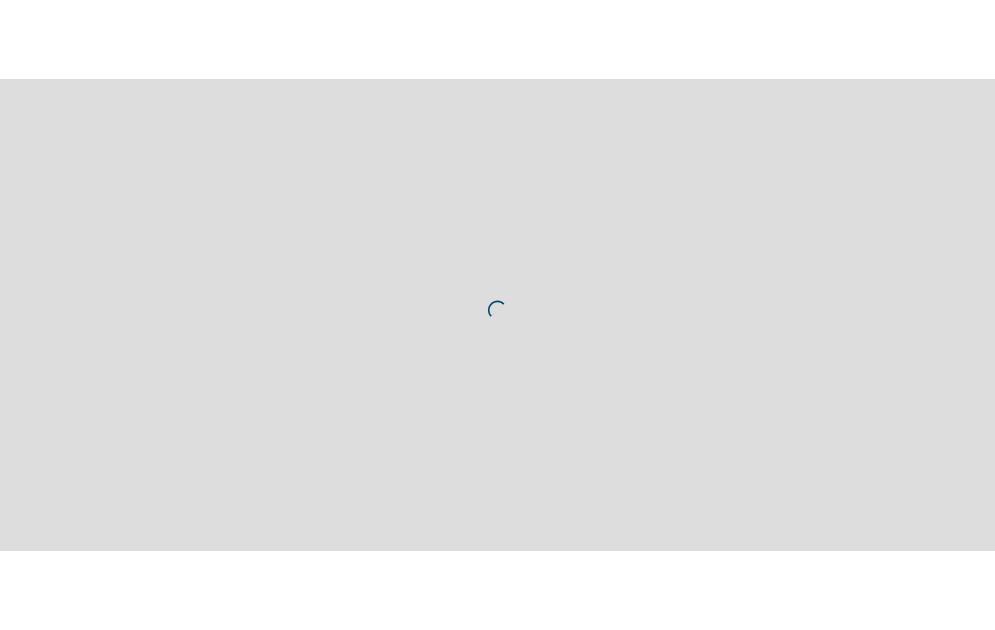 scroll, scrollTop: 0, scrollLeft: 0, axis: both 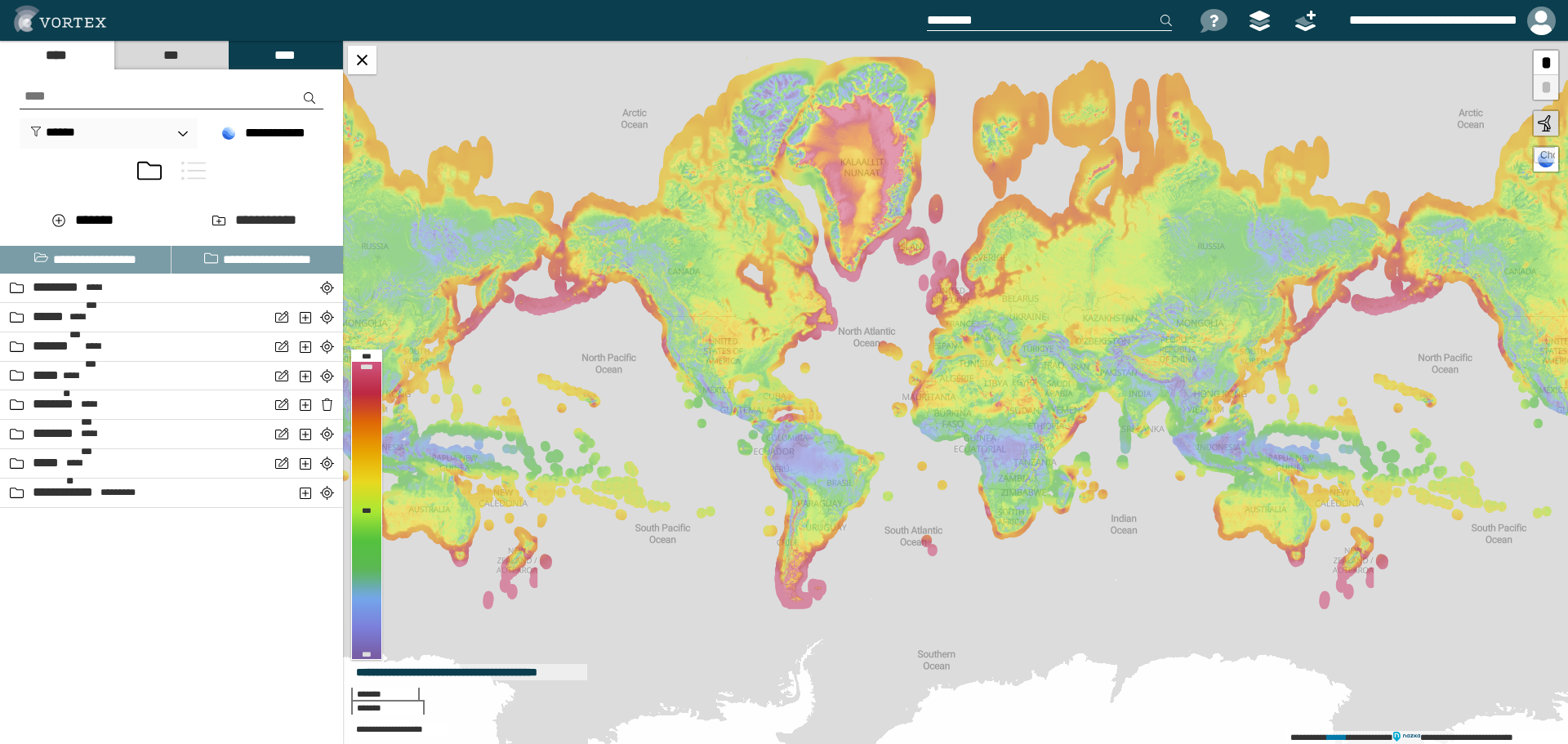 click at bounding box center [172, 174] 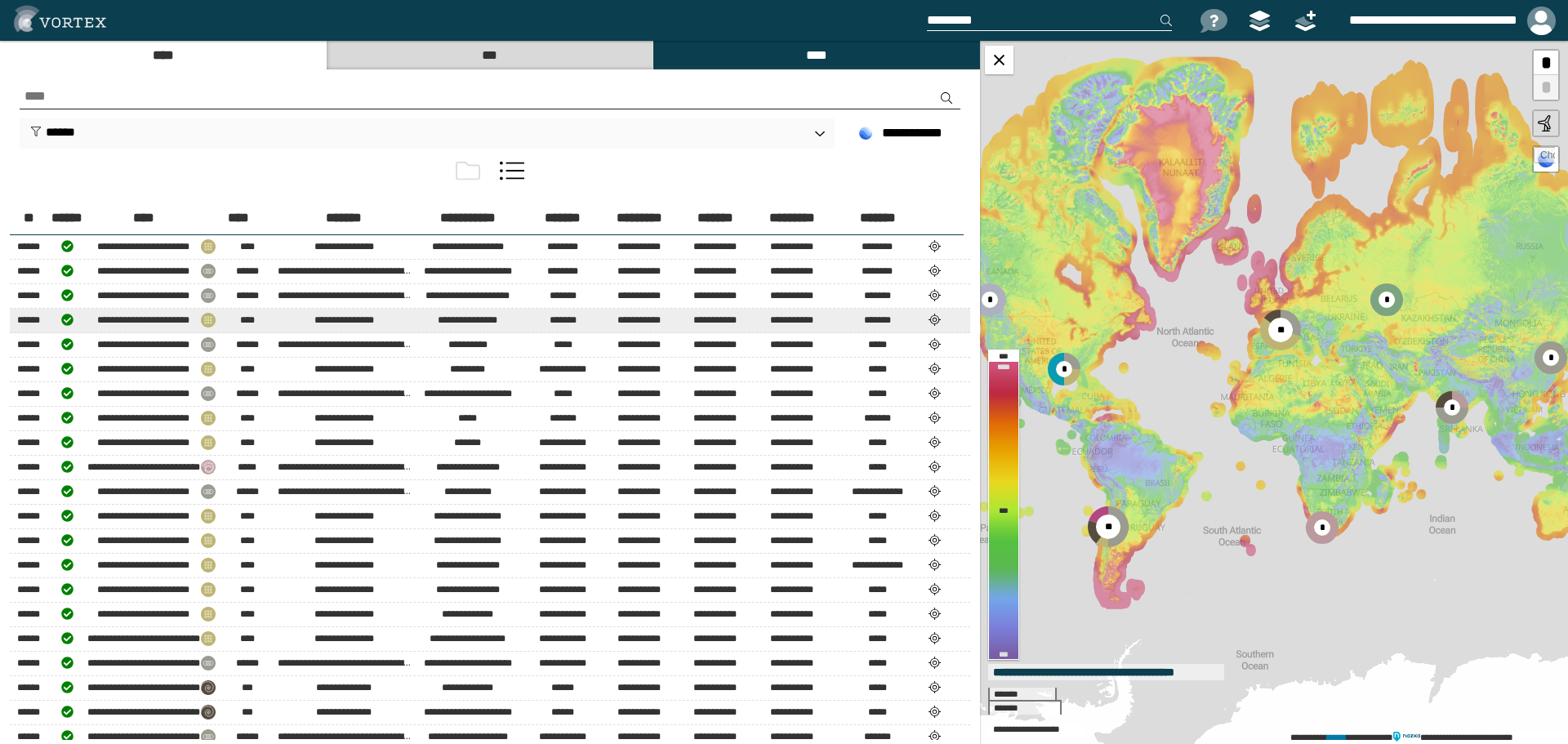 click at bounding box center [934, 246] 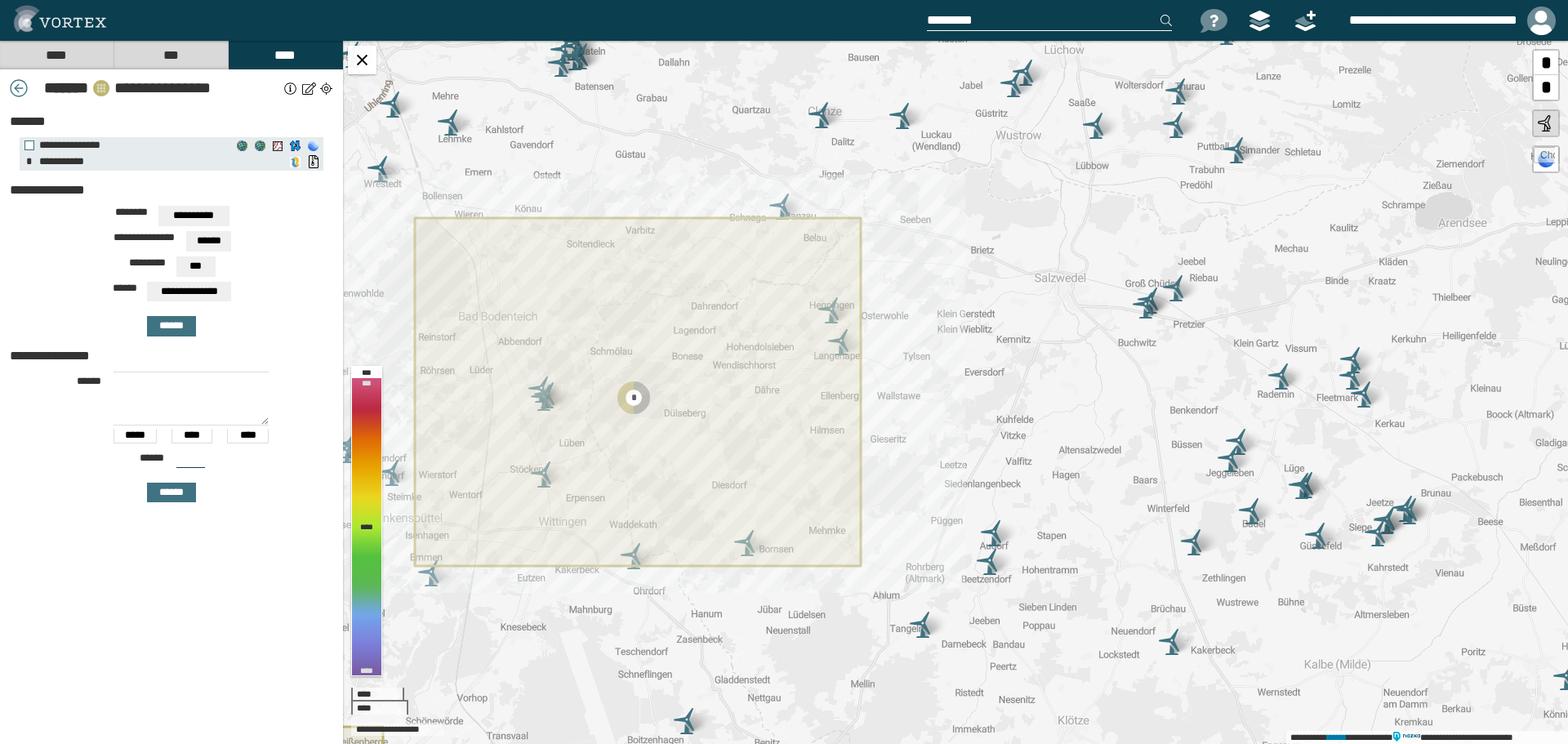 click on "******" at bounding box center [194, 216] 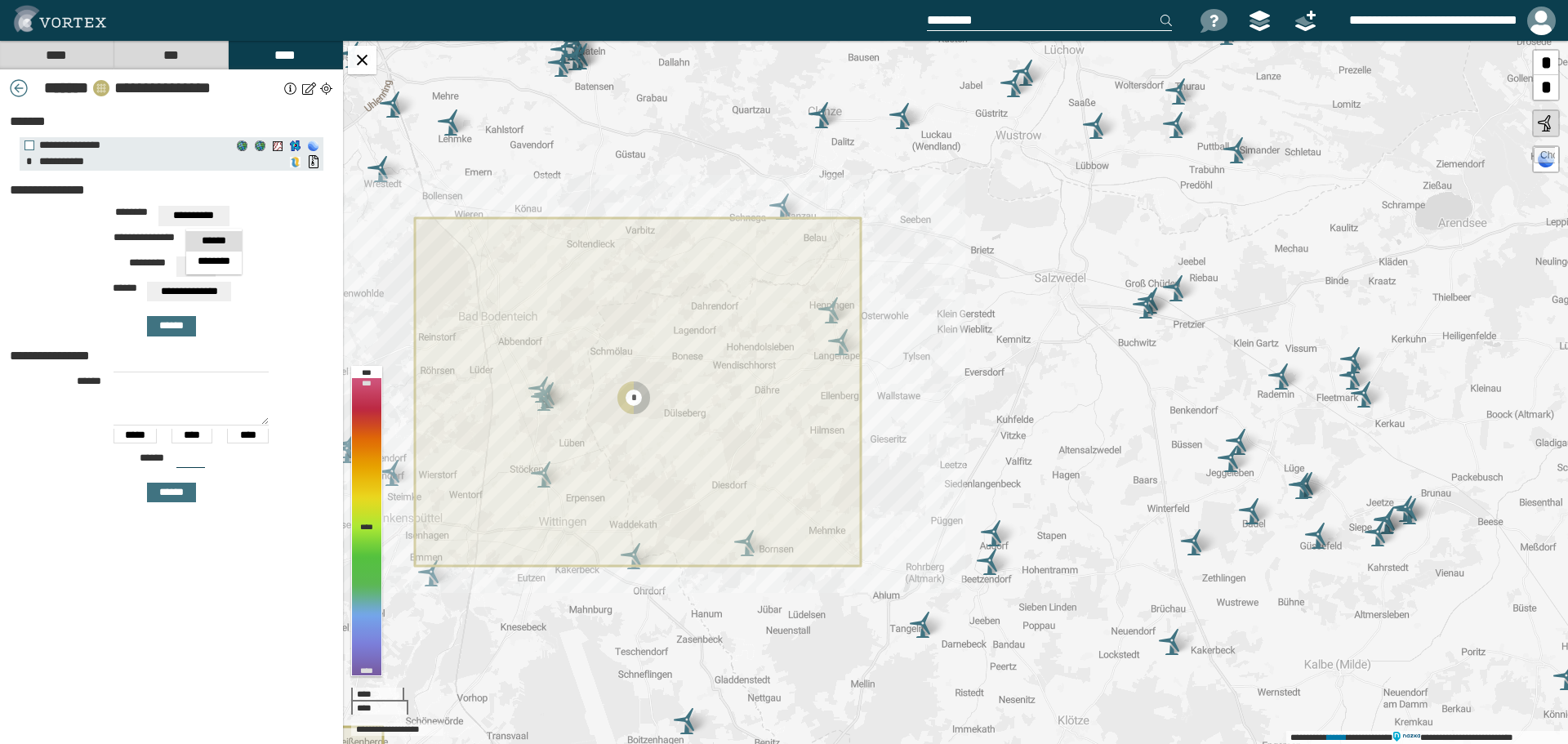 click on "********" at bounding box center [214, 241] 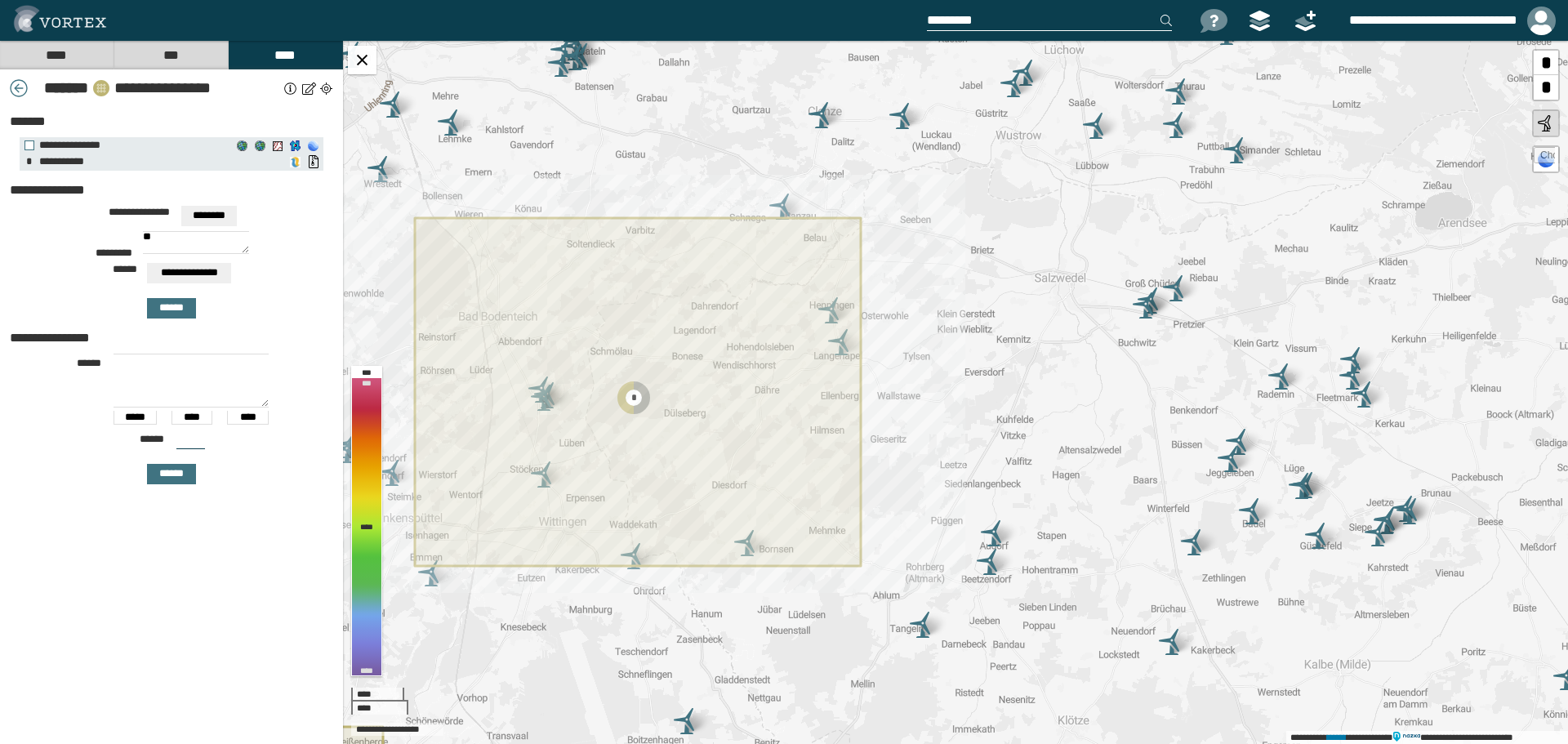 click on "**" at bounding box center (196, 243) 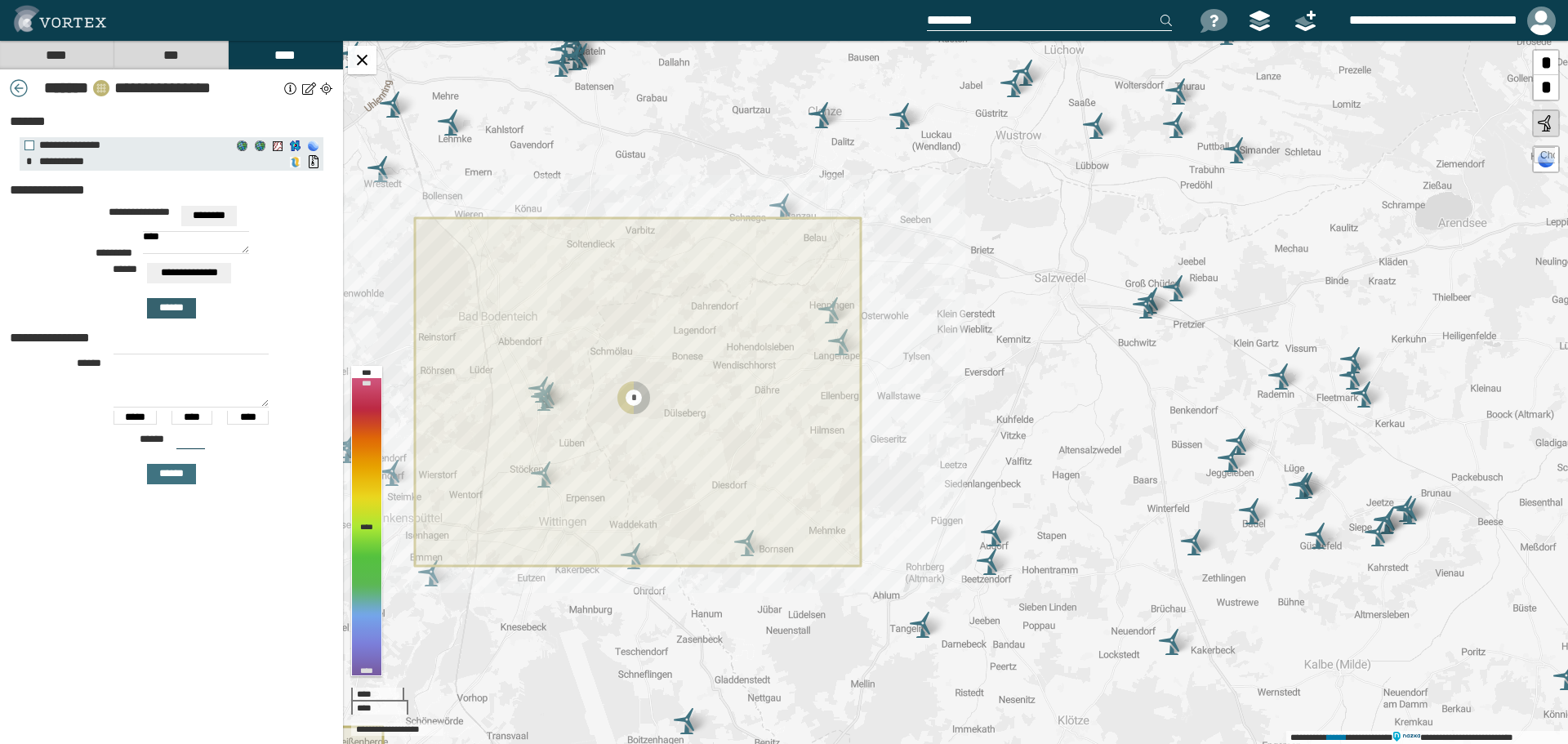 type on "****" 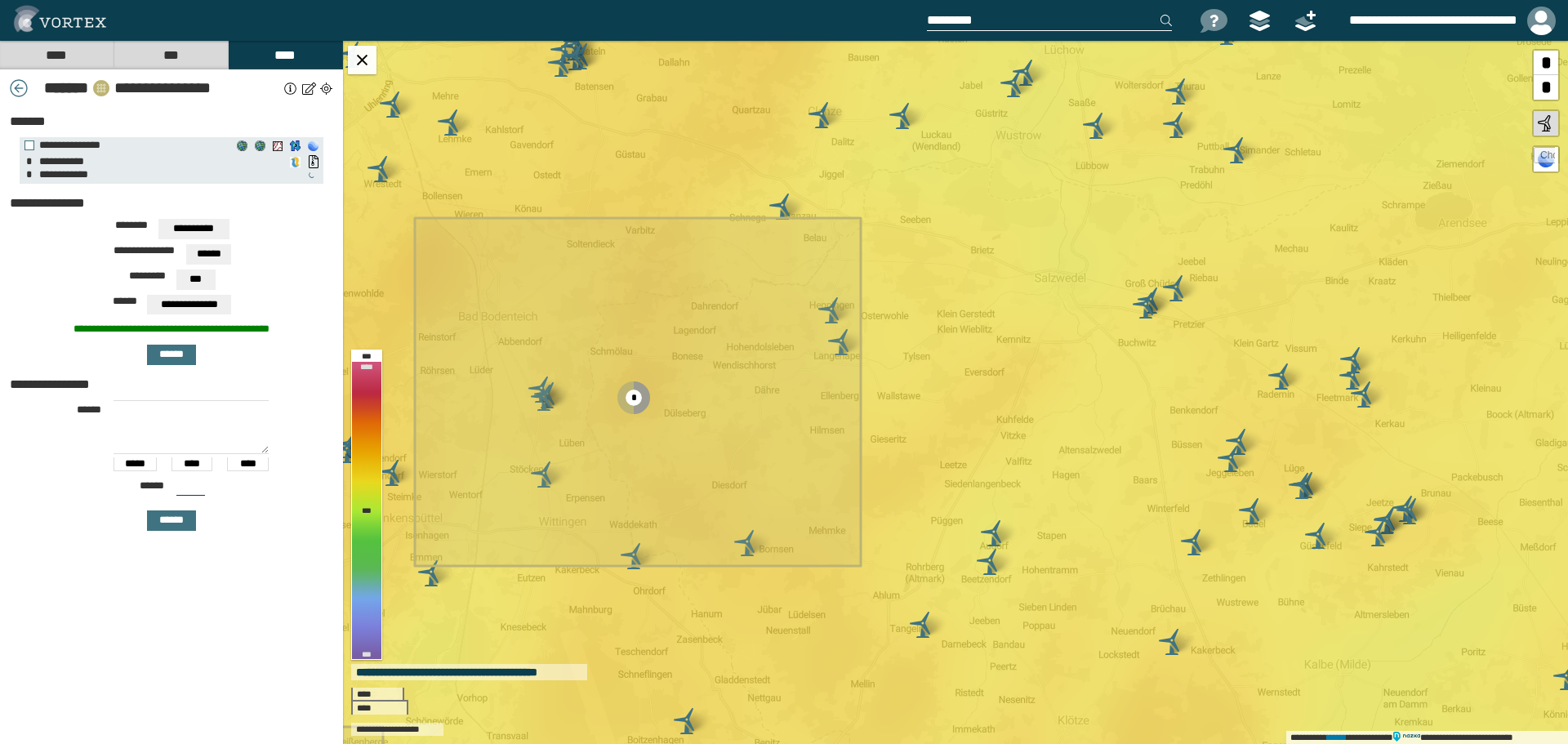 click on "***" at bounding box center (194, 229) 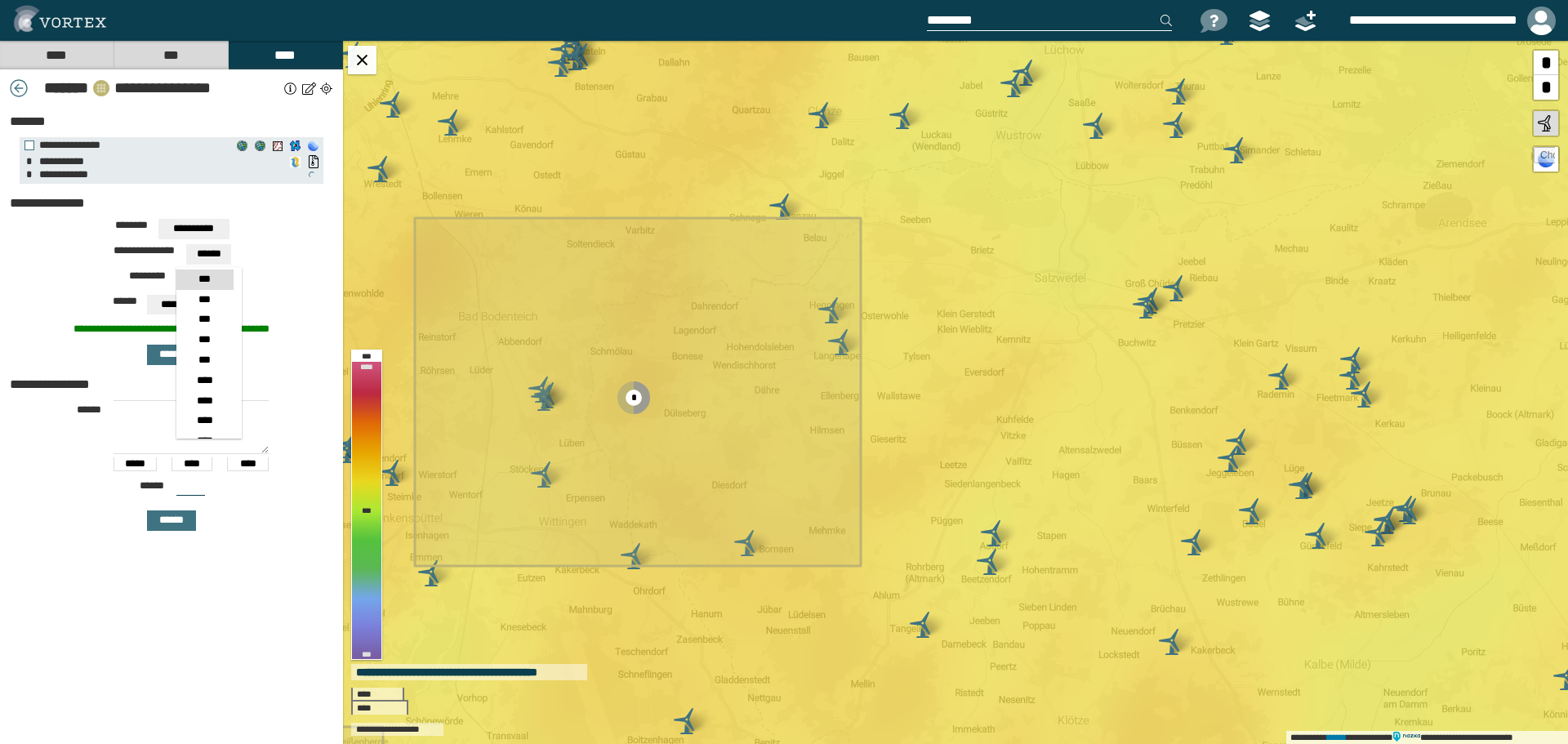 click on "****" at bounding box center (204, 279) 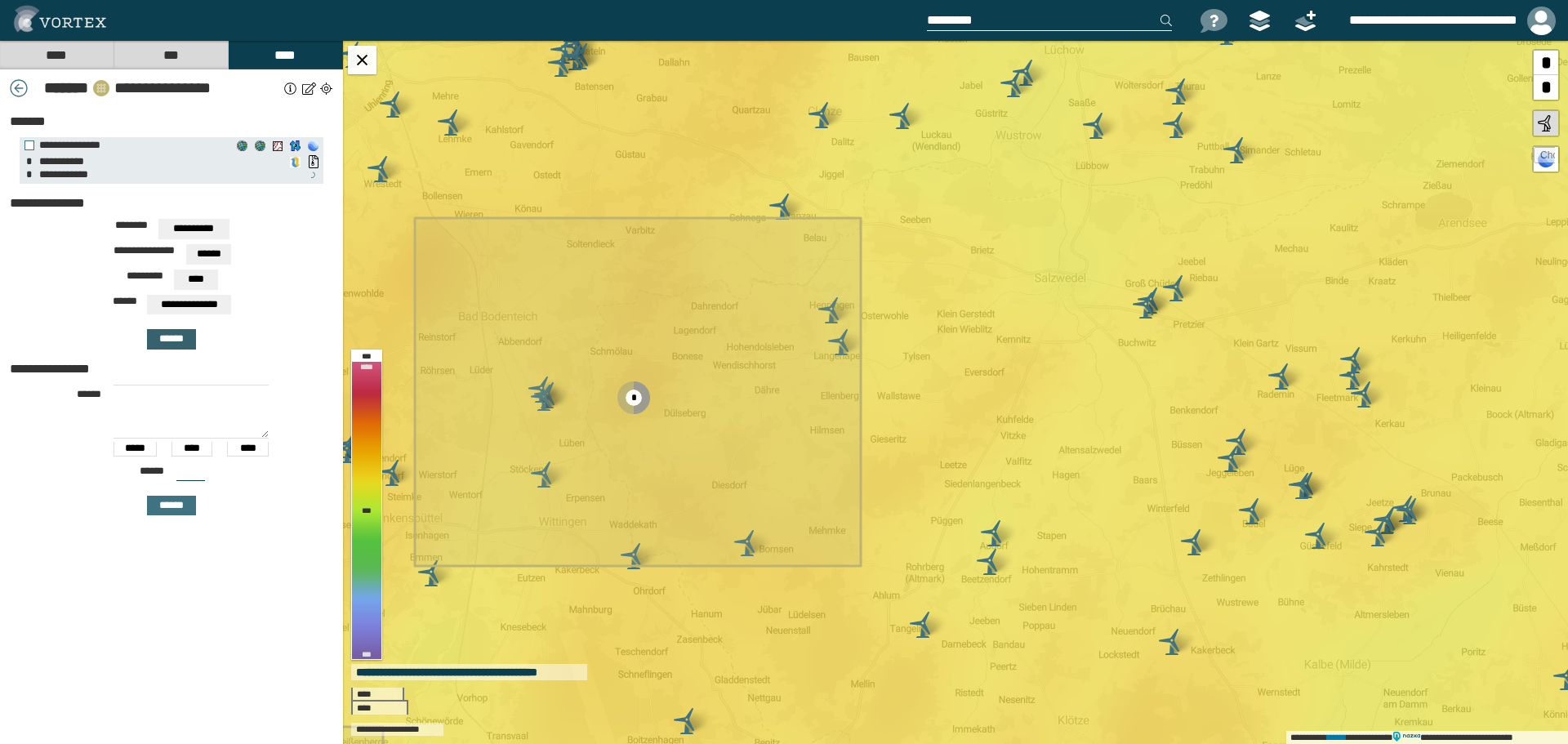 click on "******" at bounding box center [172, 339] 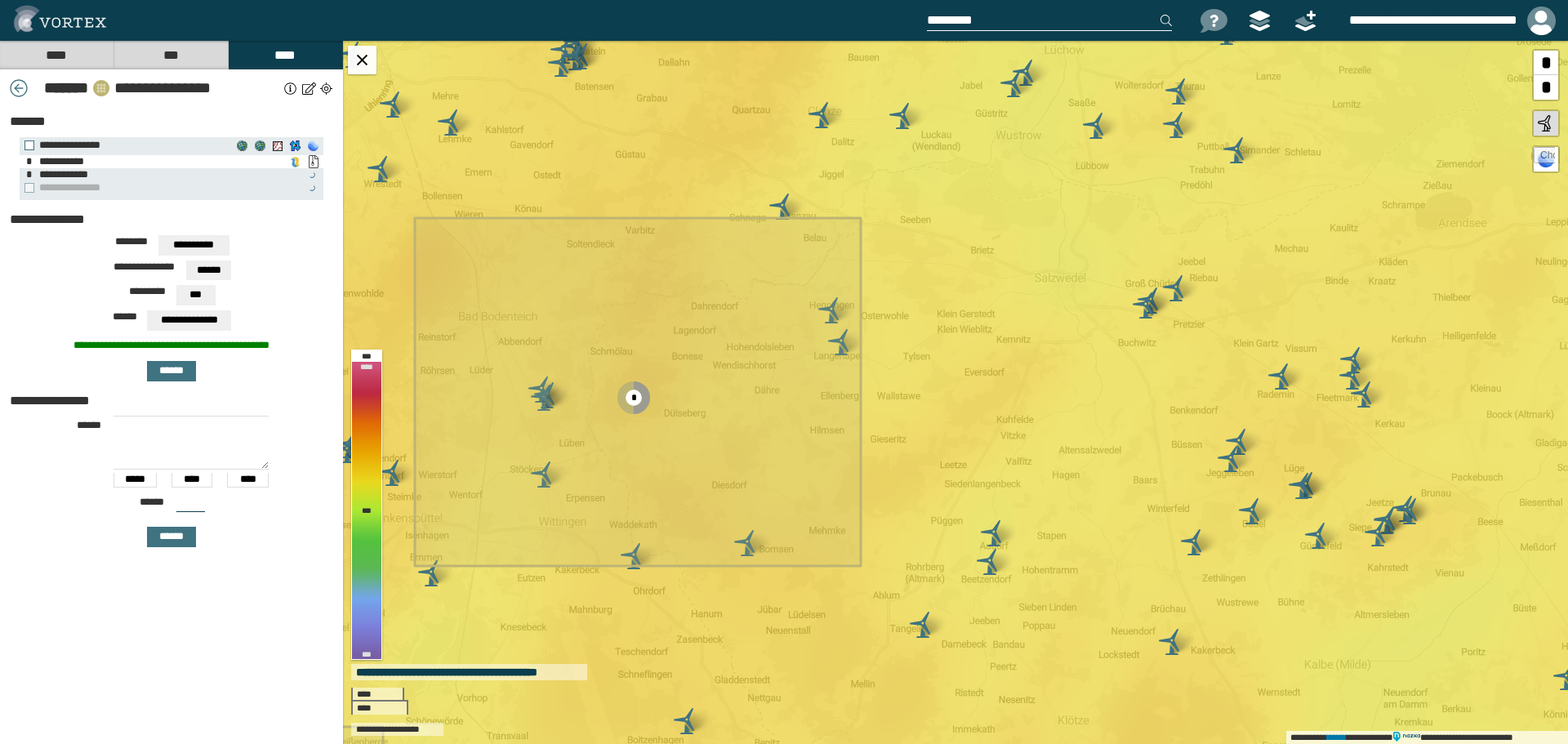 click on "**********" at bounding box center [313, 162] 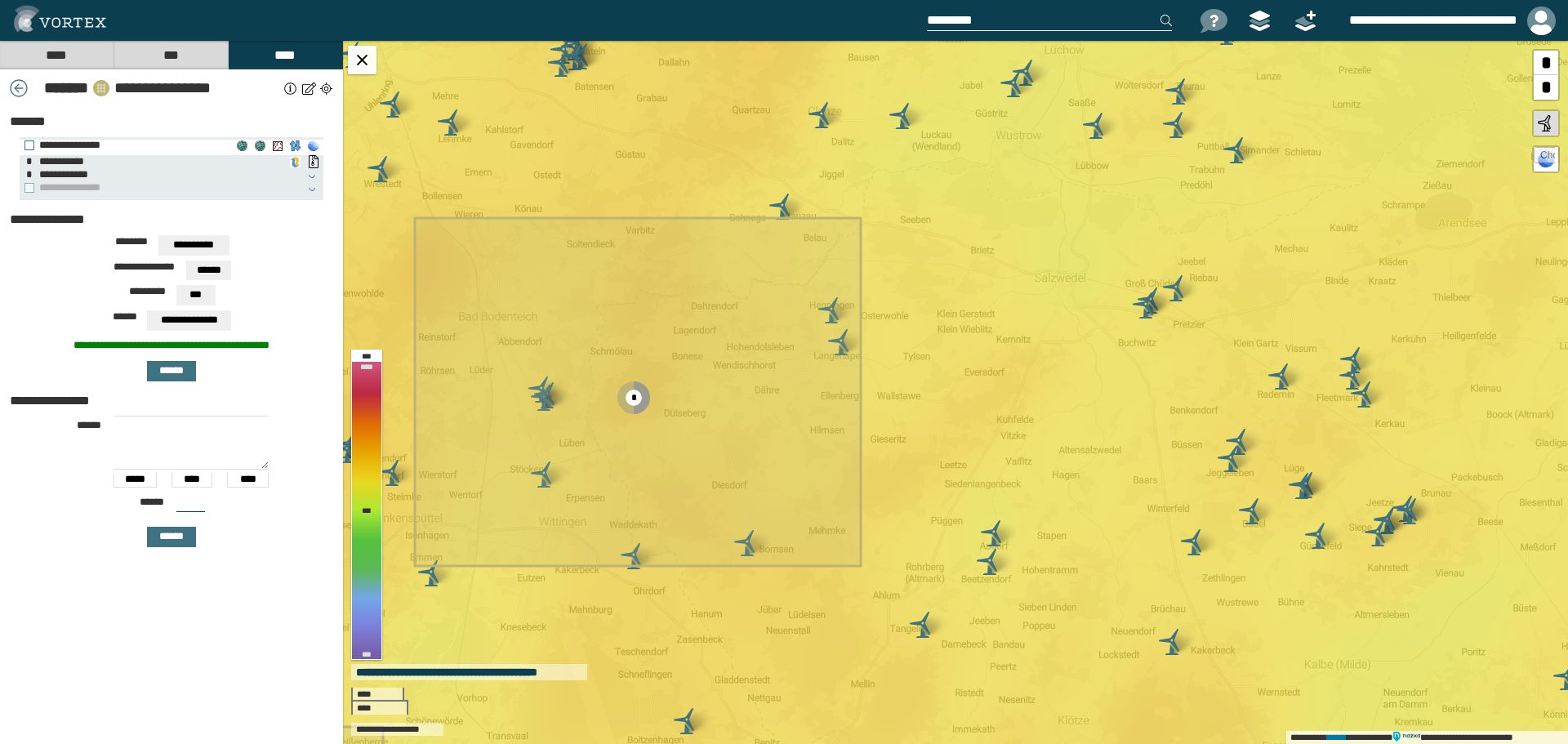 click on "**********" at bounding box center [295, 146] 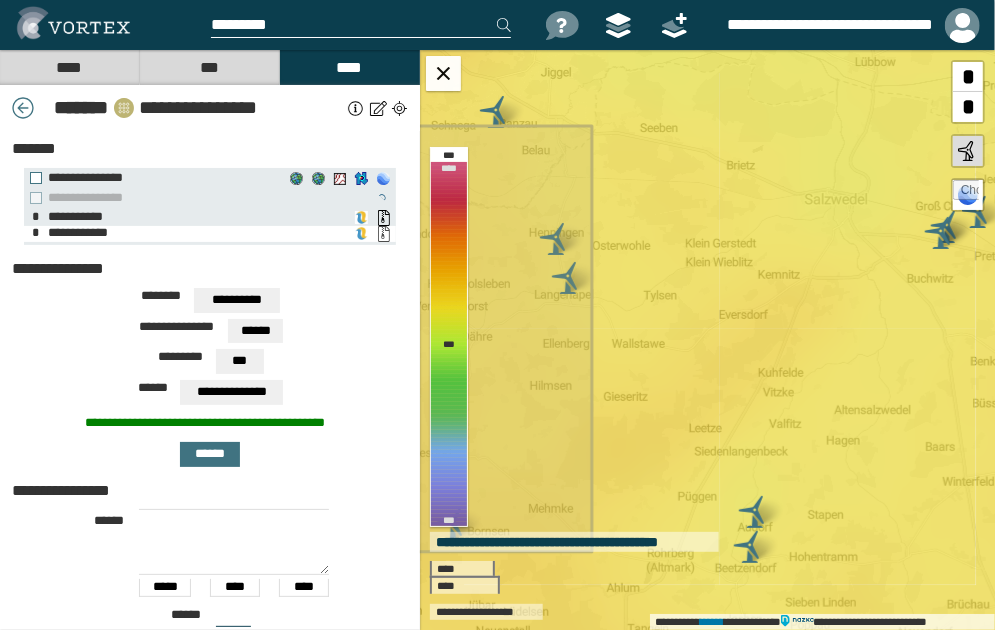 click on "**********" at bounding box center [383, 234] 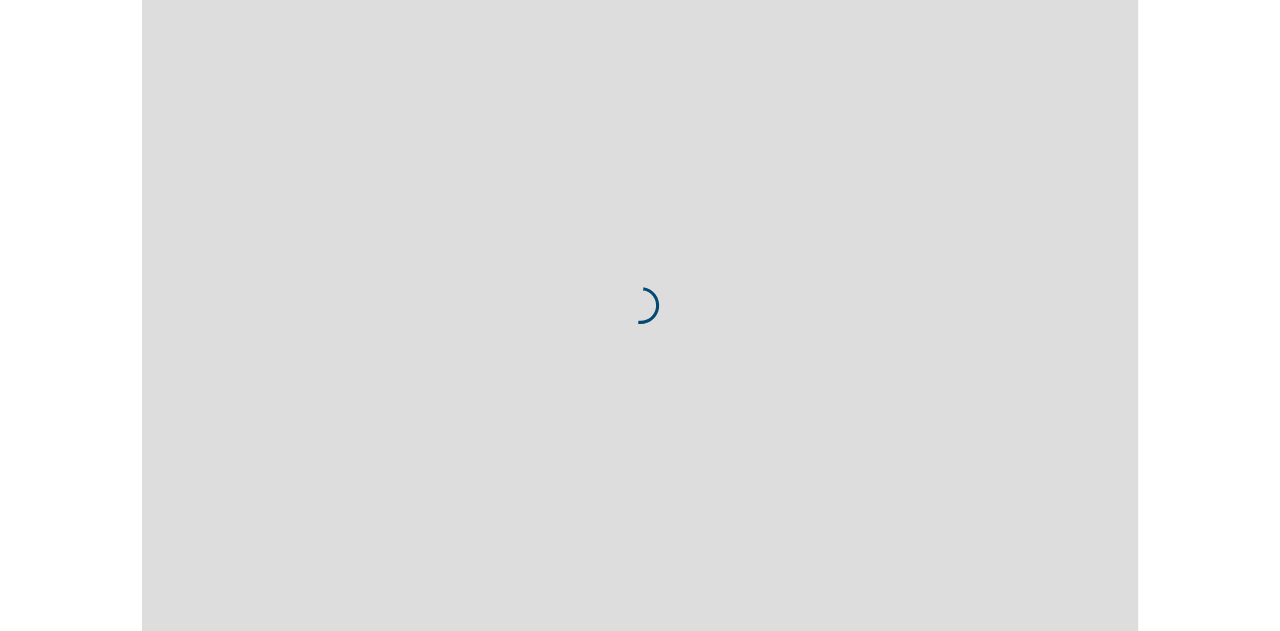 scroll, scrollTop: 0, scrollLeft: 0, axis: both 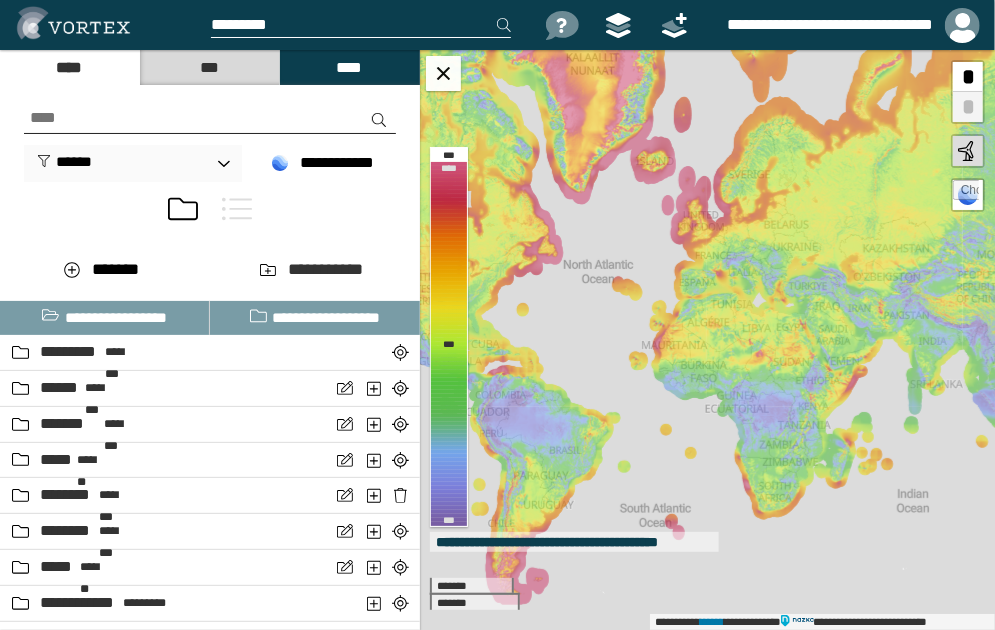 click at bounding box center (237, 209) 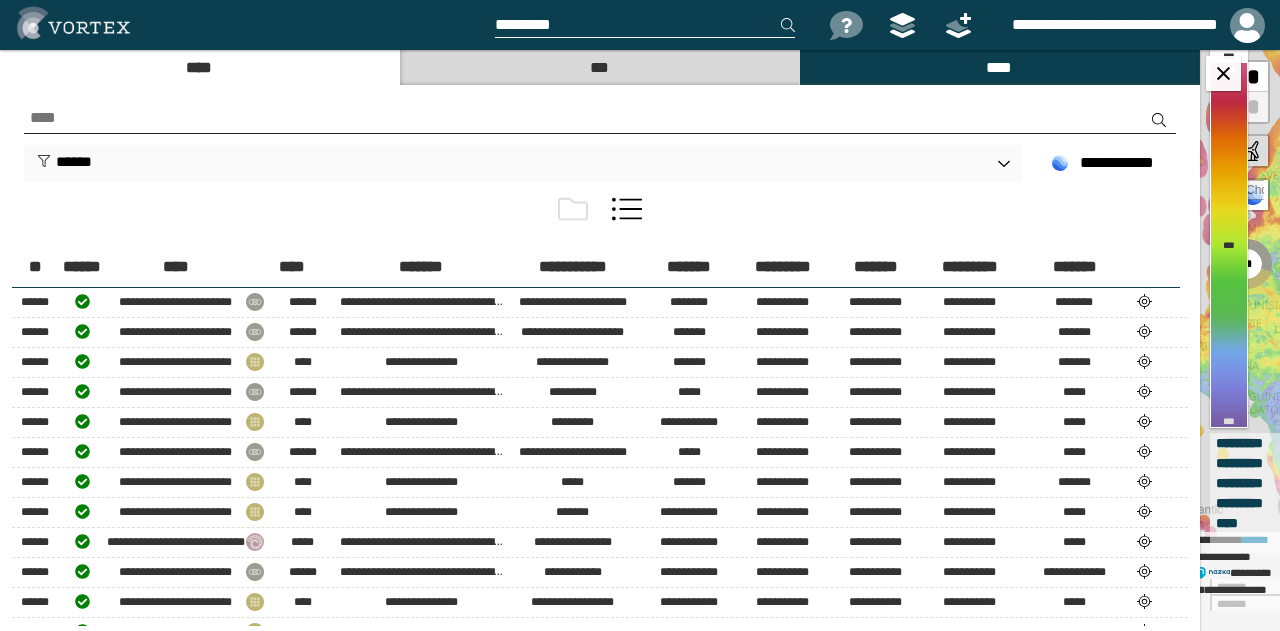 scroll, scrollTop: 0, scrollLeft: 0, axis: both 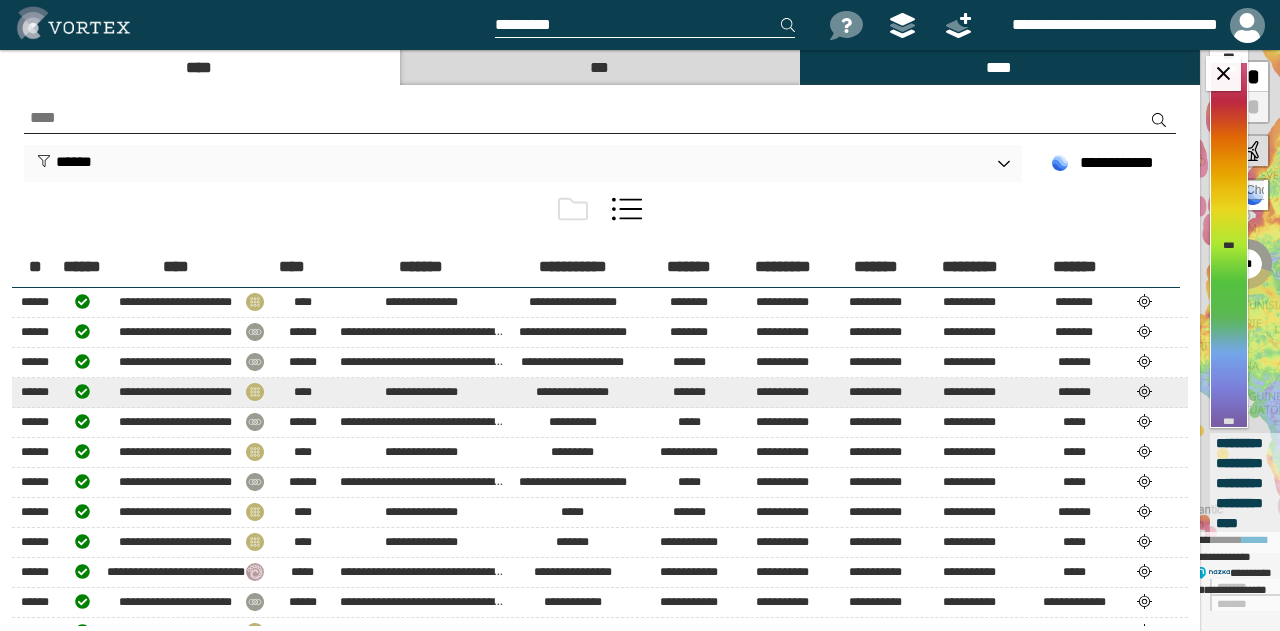 click at bounding box center [1144, 301] 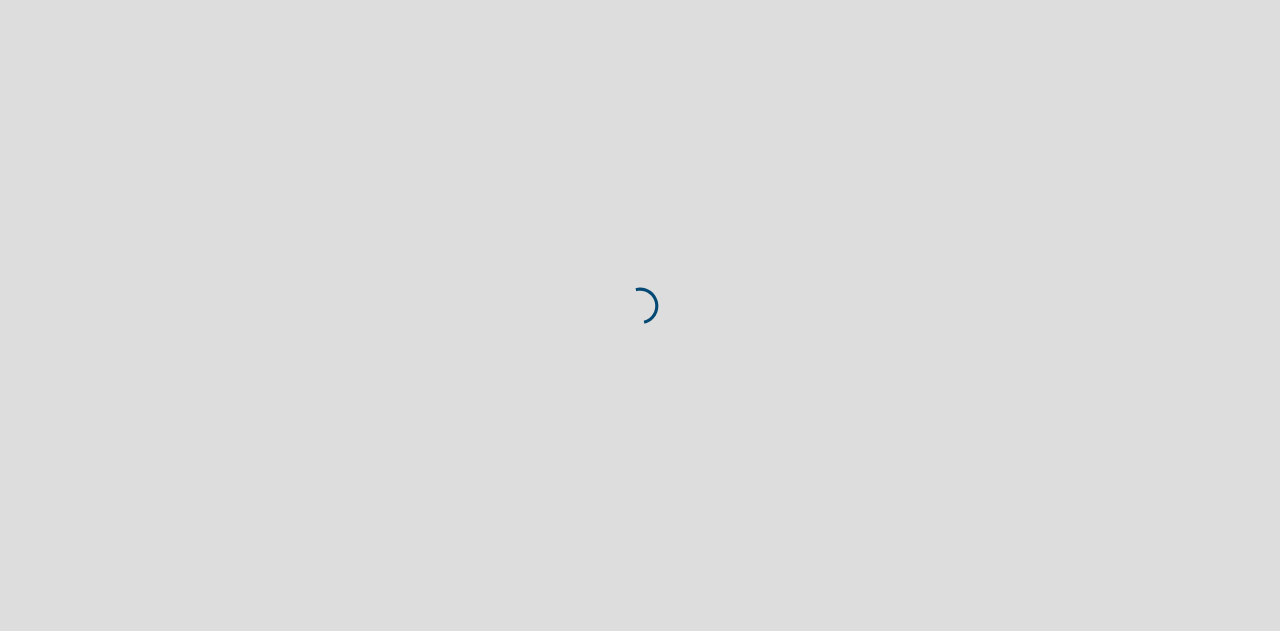 scroll, scrollTop: 0, scrollLeft: 0, axis: both 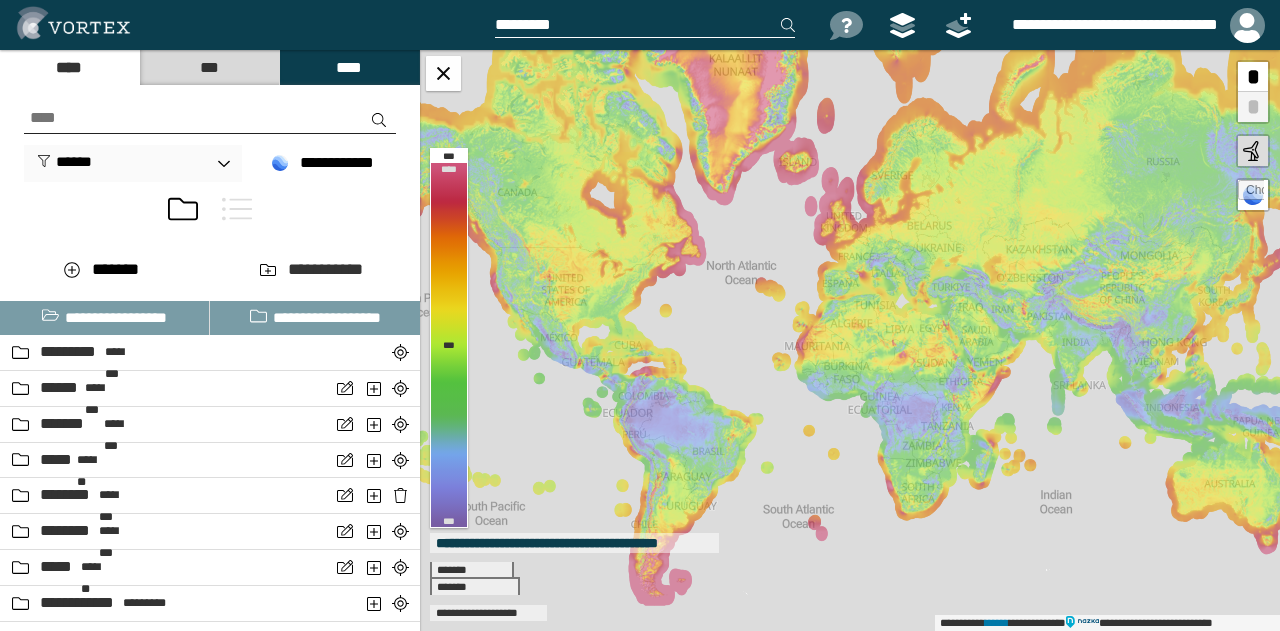 click at bounding box center [237, 209] 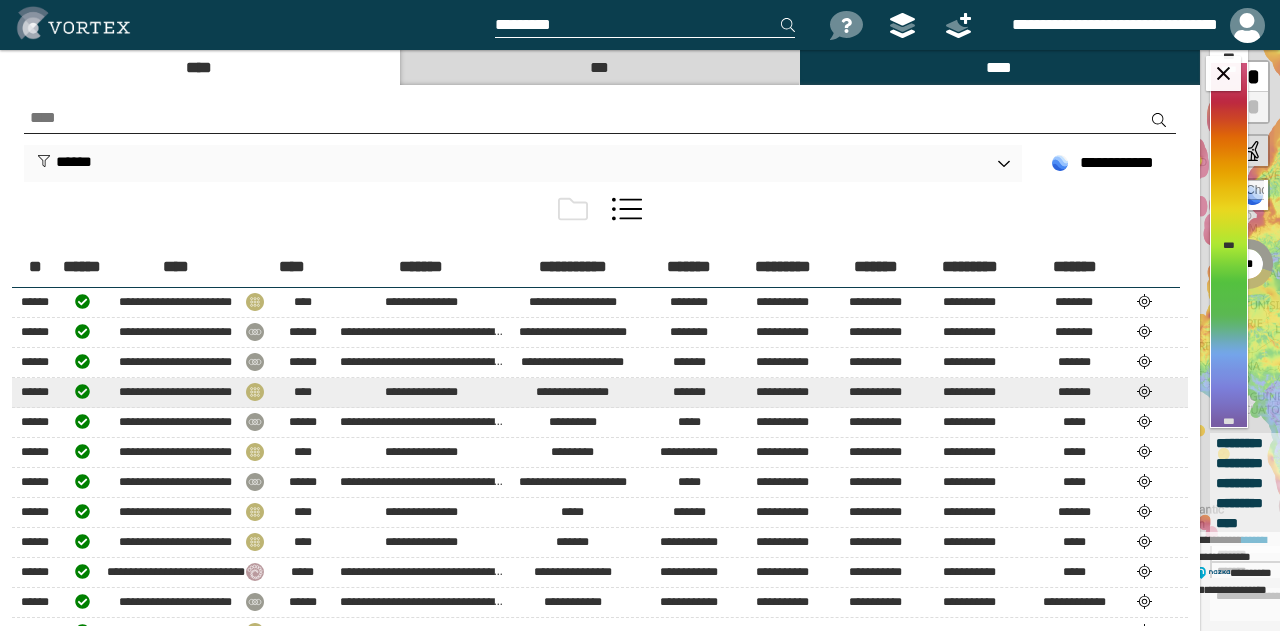 click at bounding box center [1144, 301] 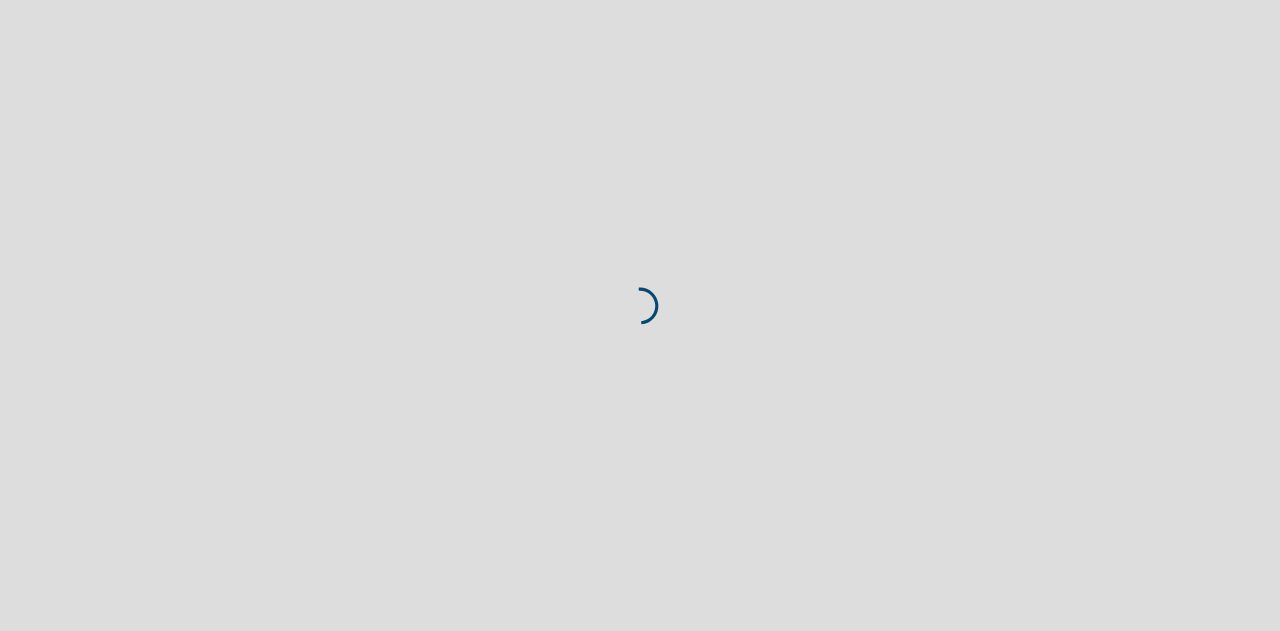 scroll, scrollTop: 0, scrollLeft: 0, axis: both 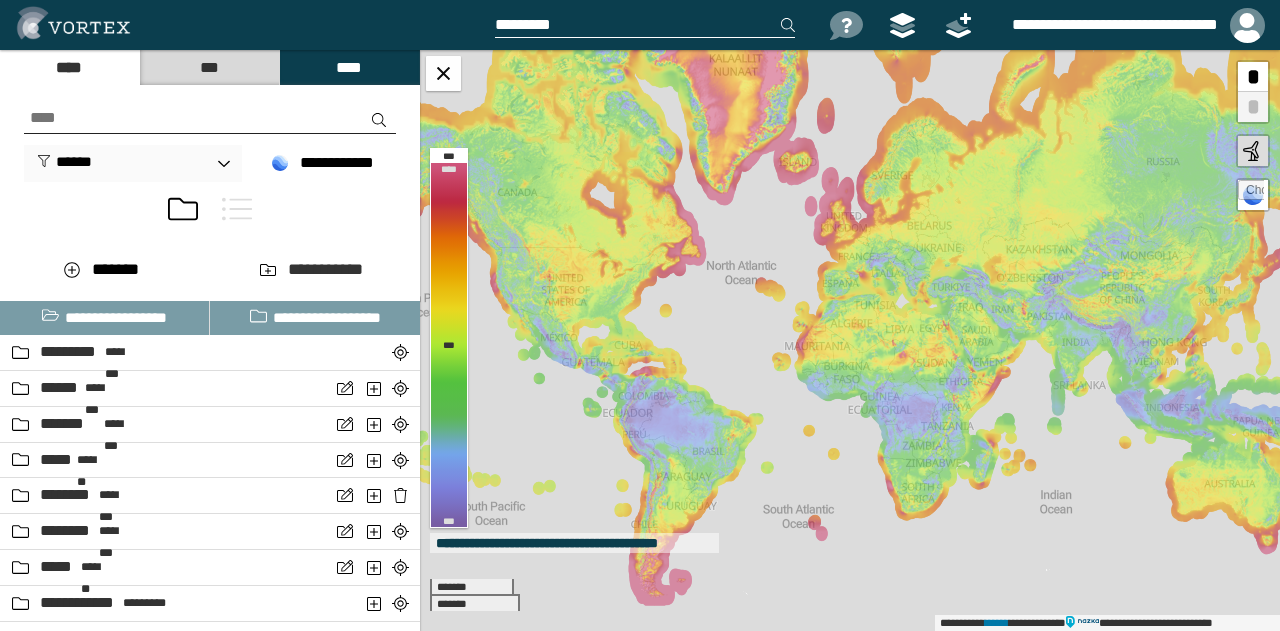 click at bounding box center (237, 209) 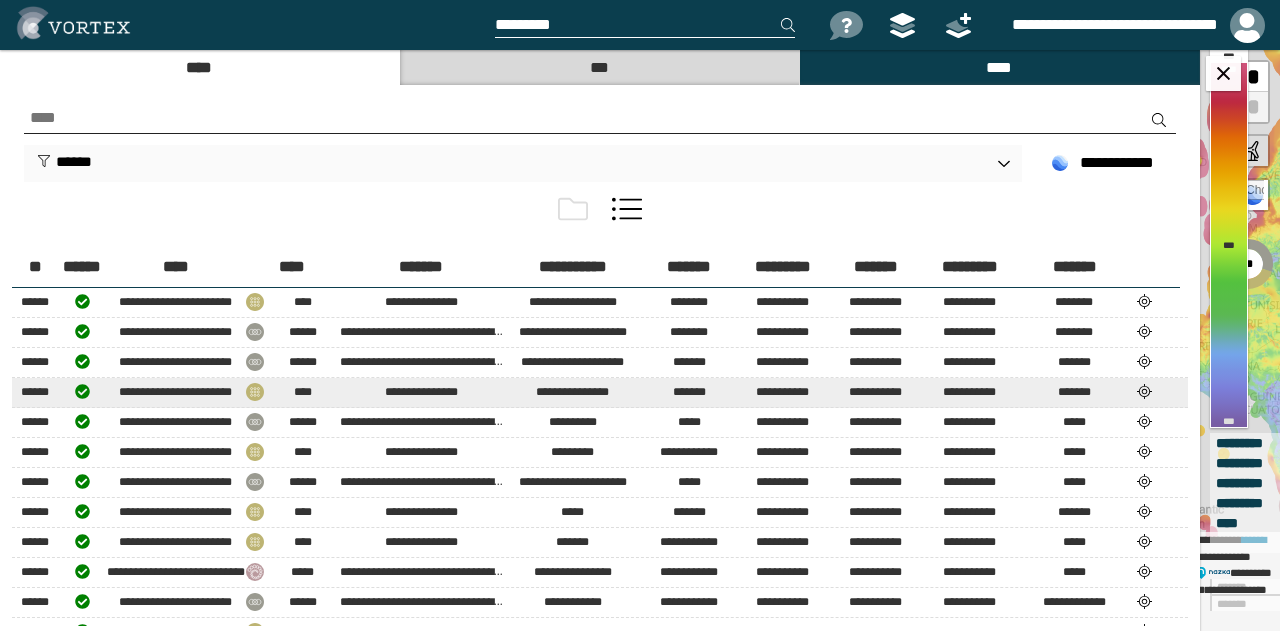click at bounding box center (1144, 301) 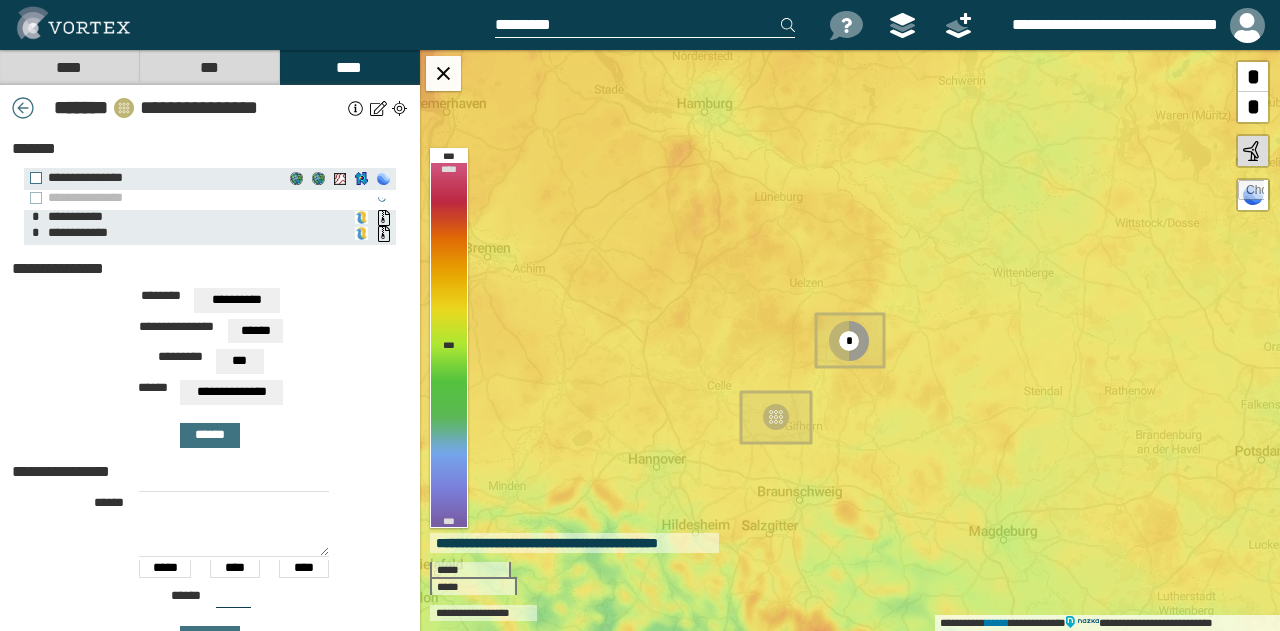 click at bounding box center (382, 198) 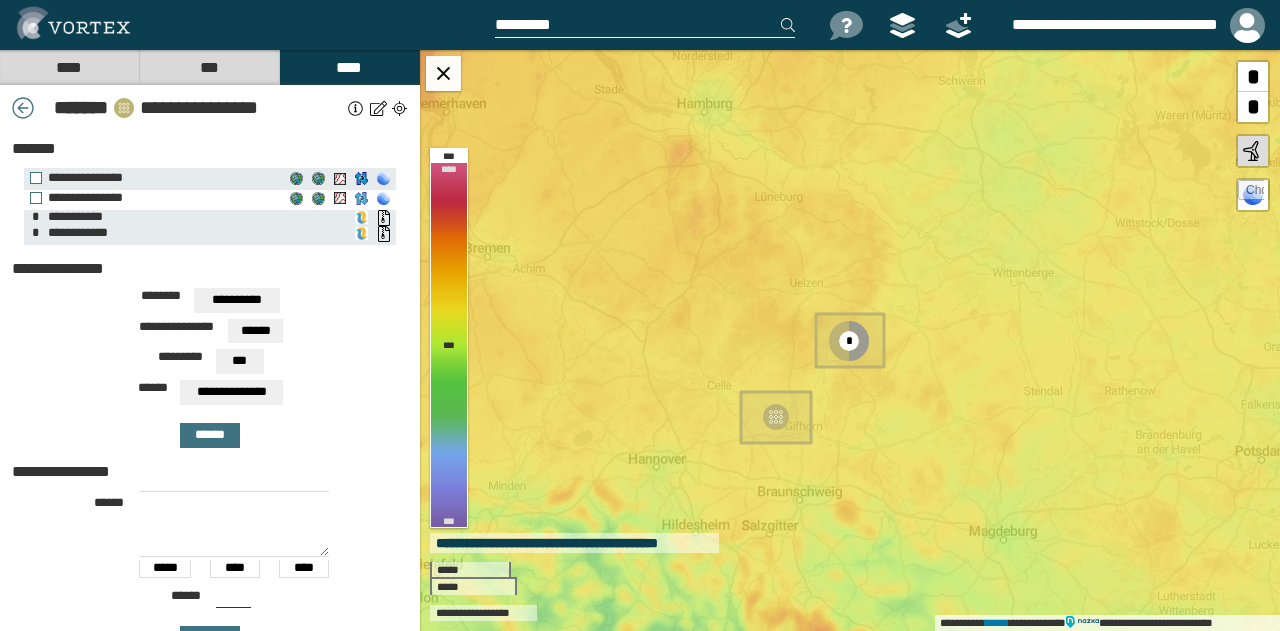 click on "**********" at bounding box center (361, 198) 